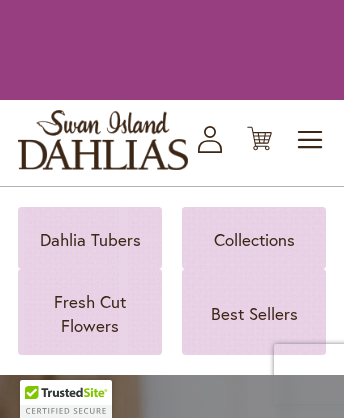 scroll, scrollTop: 0, scrollLeft: 0, axis: both 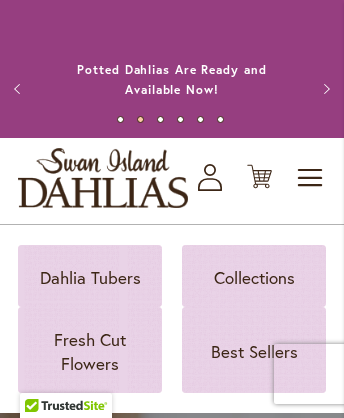 click on "OUTRAGEOUS" at bounding box center (642, 5235) 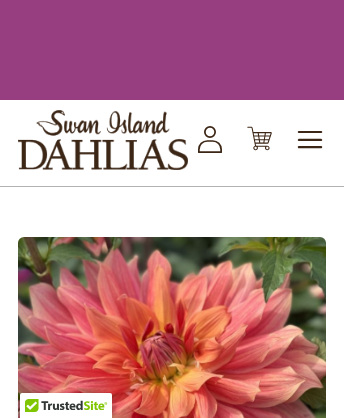 scroll, scrollTop: 0, scrollLeft: 0, axis: both 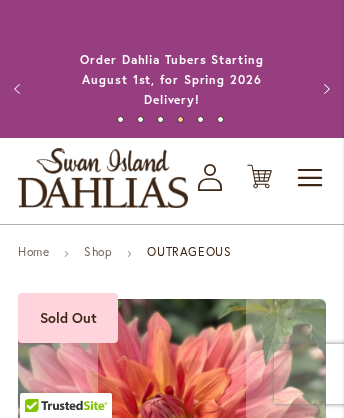 click on "Description" at bounding box center [63, 1068] 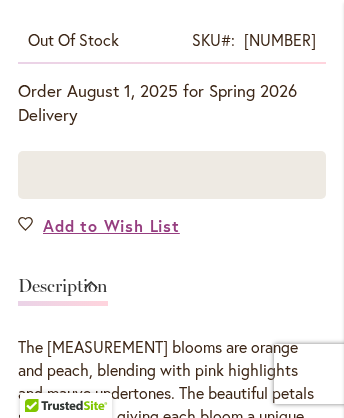 scroll, scrollTop: 2671, scrollLeft: 0, axis: vertical 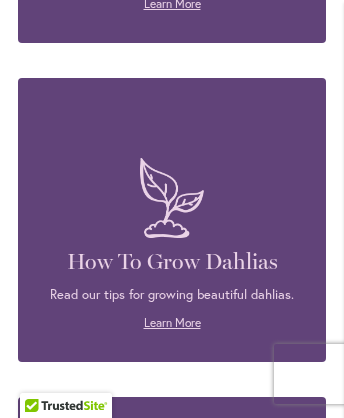 click on "Learn More" at bounding box center (172, 640) 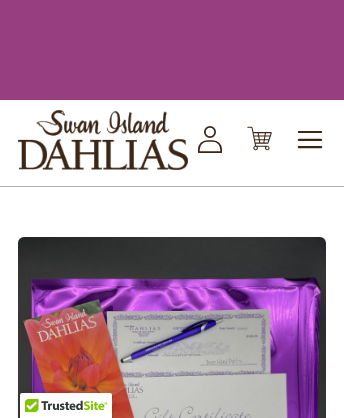 scroll, scrollTop: 0, scrollLeft: 0, axis: both 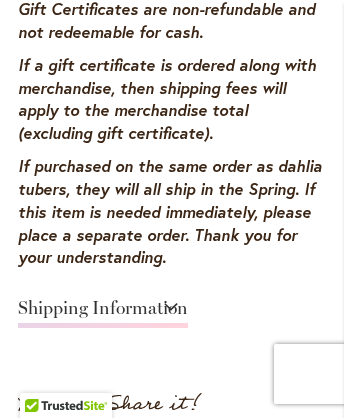 click on "Shipping Information" at bounding box center (103, 313) 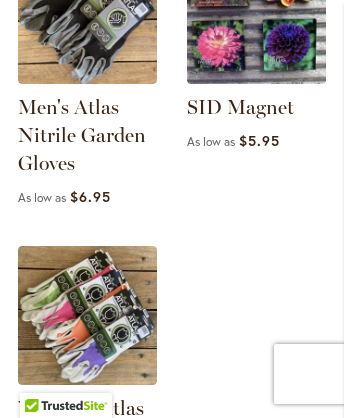 scroll, scrollTop: 1257, scrollLeft: 0, axis: vertical 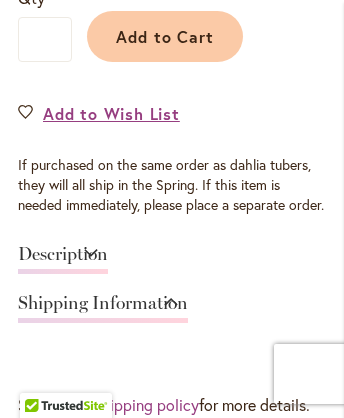 click on "Events at the Farm" at bounding box center (172, 2933) 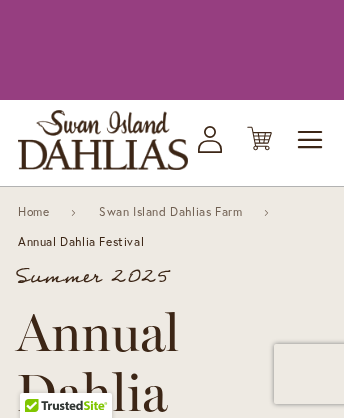scroll, scrollTop: 0, scrollLeft: 0, axis: both 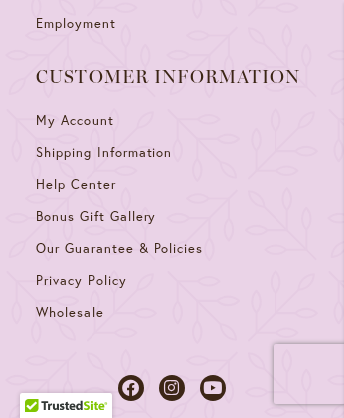 click on "Request Our Catalog" at bounding box center (105, -266) 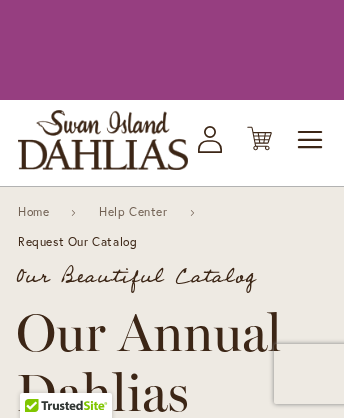 scroll, scrollTop: 0, scrollLeft: 0, axis: both 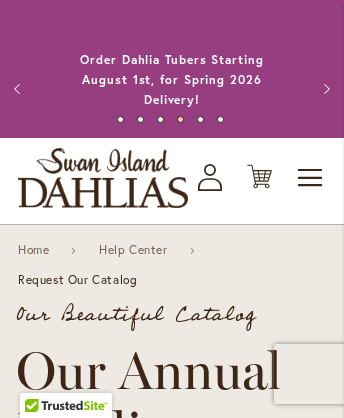 click on "Learn More" at bounding box center [172, 3817] 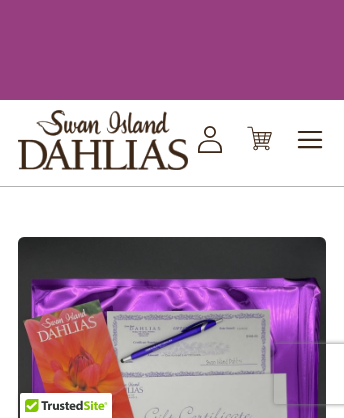 scroll, scrollTop: 0, scrollLeft: 0, axis: both 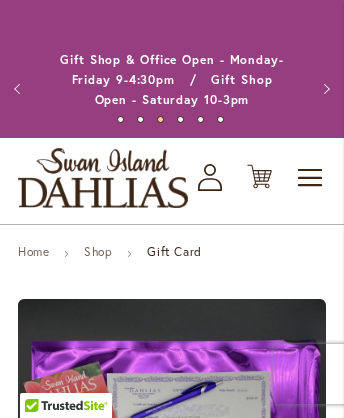 click on "Our Guarantee & Policies" at bounding box center [119, 5214] 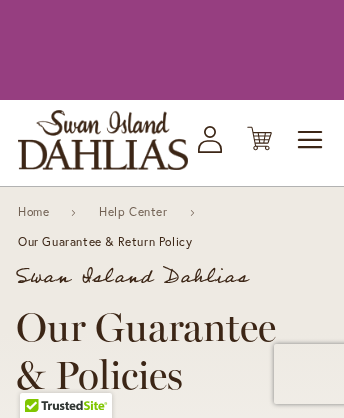 scroll, scrollTop: 0, scrollLeft: 0, axis: both 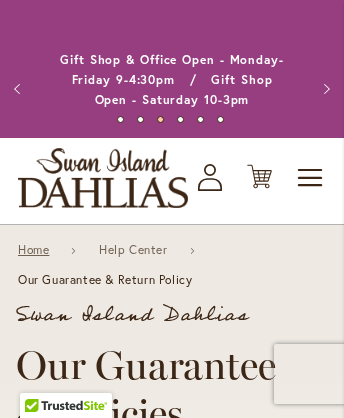 click on "Home" at bounding box center (33, 250) 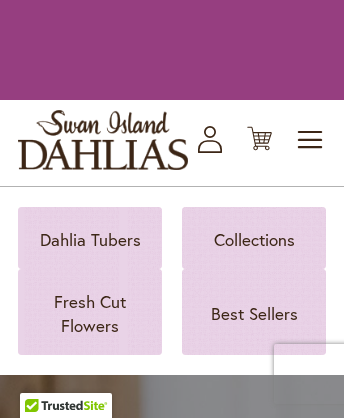 scroll, scrollTop: 0, scrollLeft: 0, axis: both 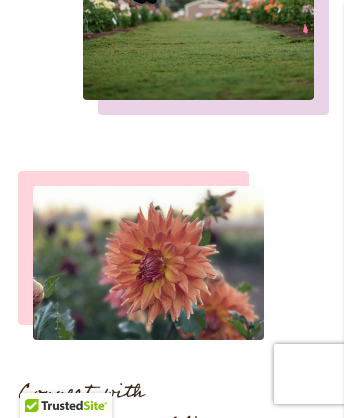 click on "Open" at bounding box center [197, 661] 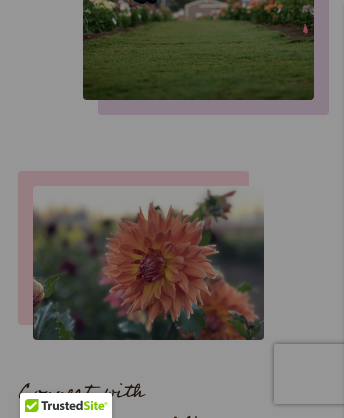 scroll, scrollTop: 13839, scrollLeft: 0, axis: vertical 